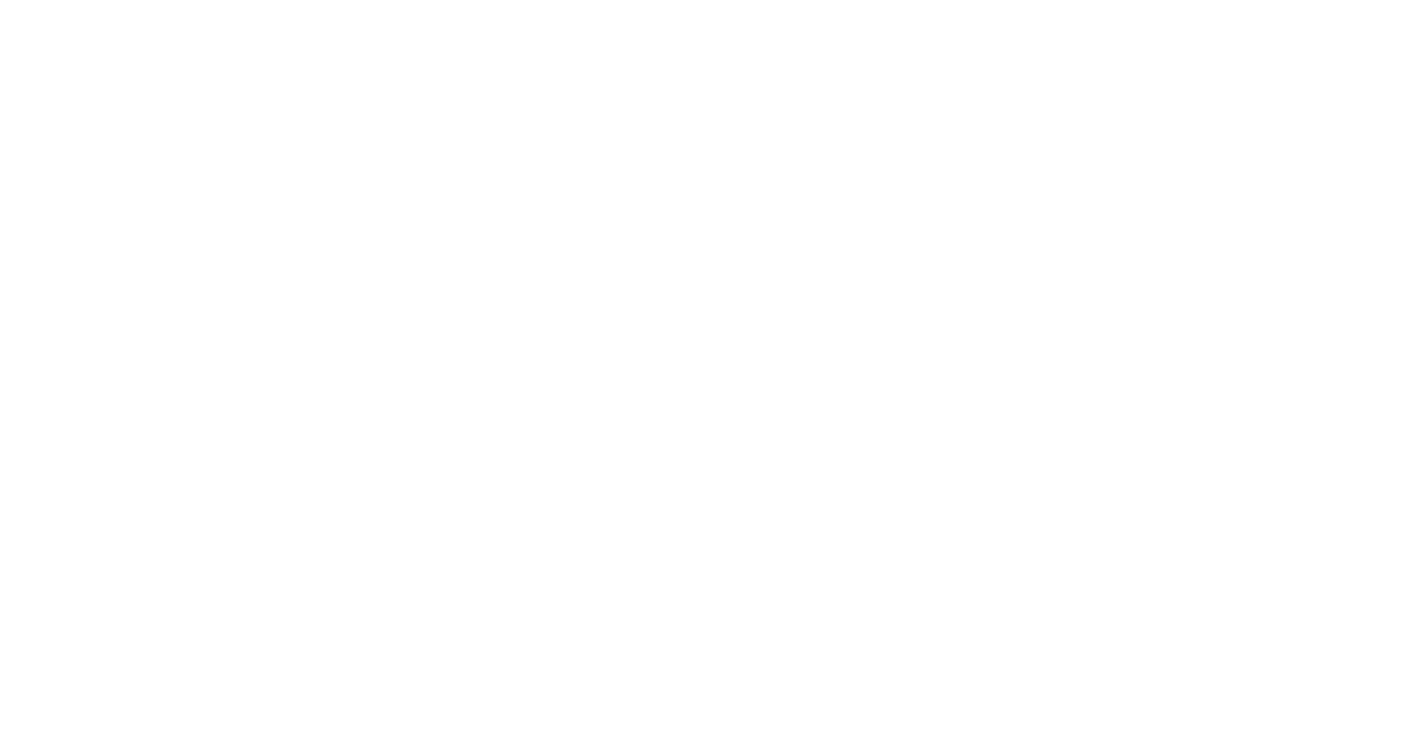 scroll, scrollTop: 0, scrollLeft: 0, axis: both 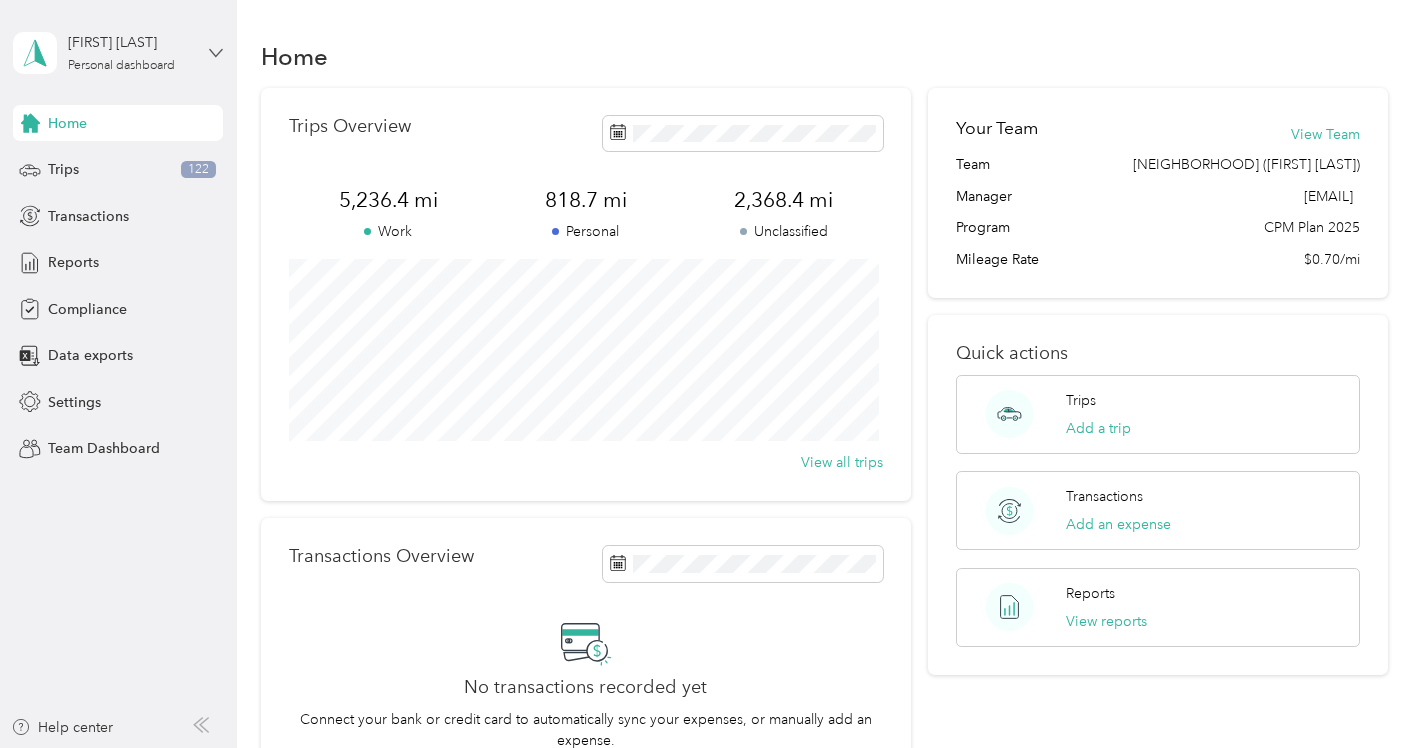 click 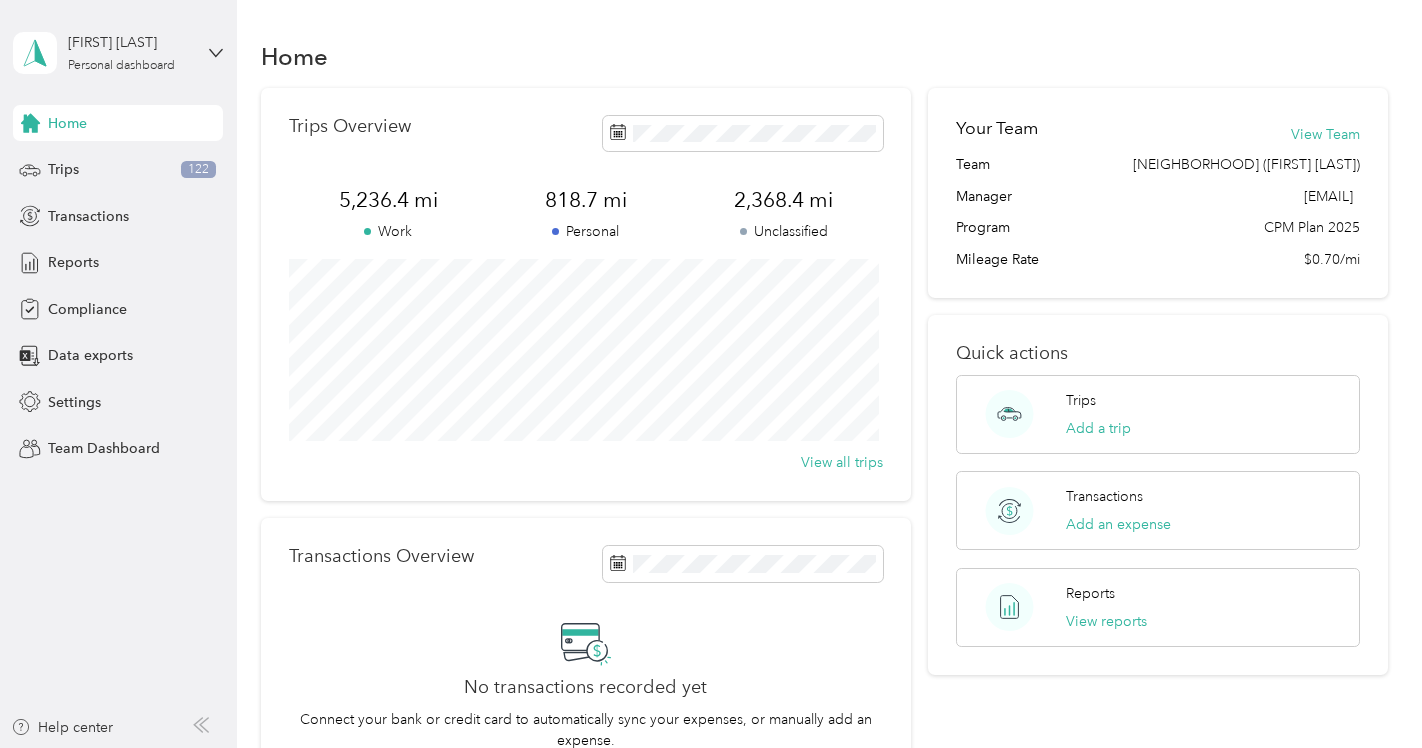 click on "Team dashboard" at bounding box center (165, 156) 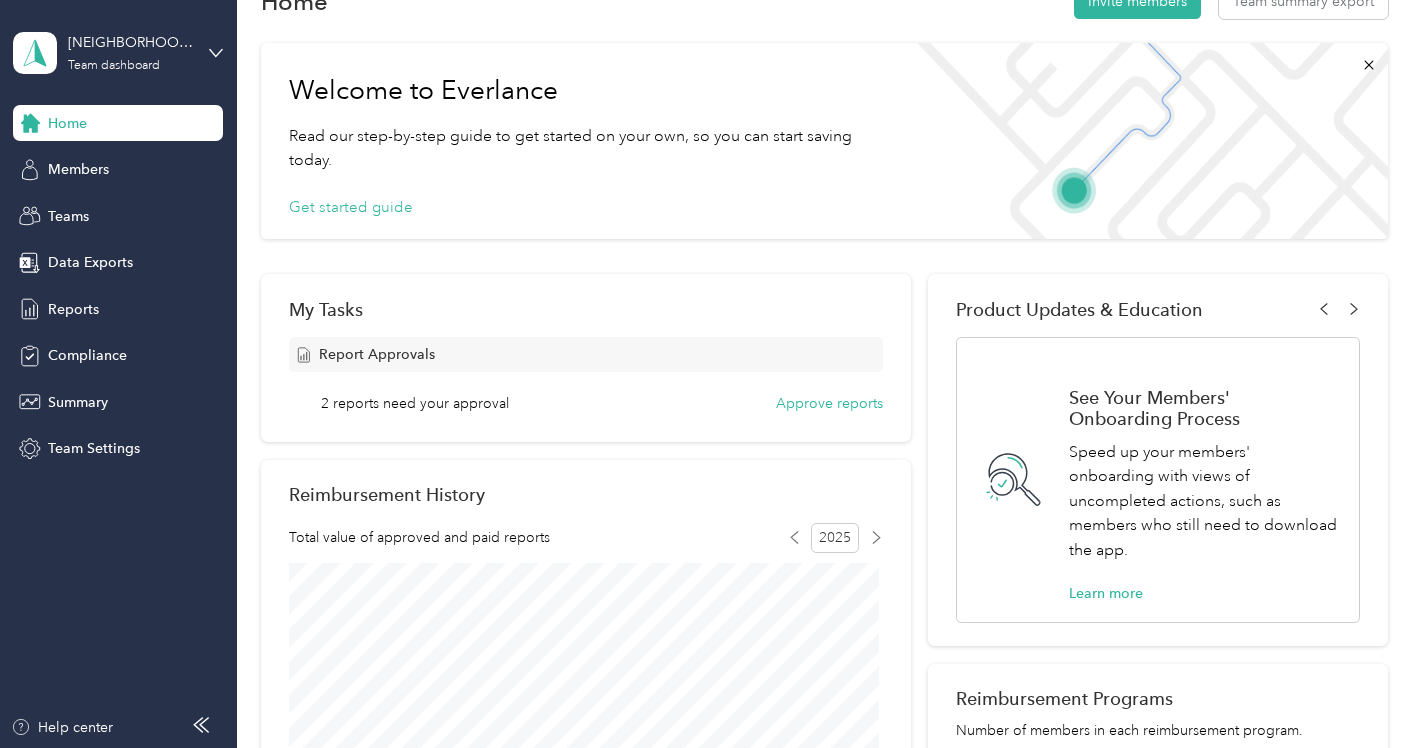 scroll, scrollTop: 100, scrollLeft: 0, axis: vertical 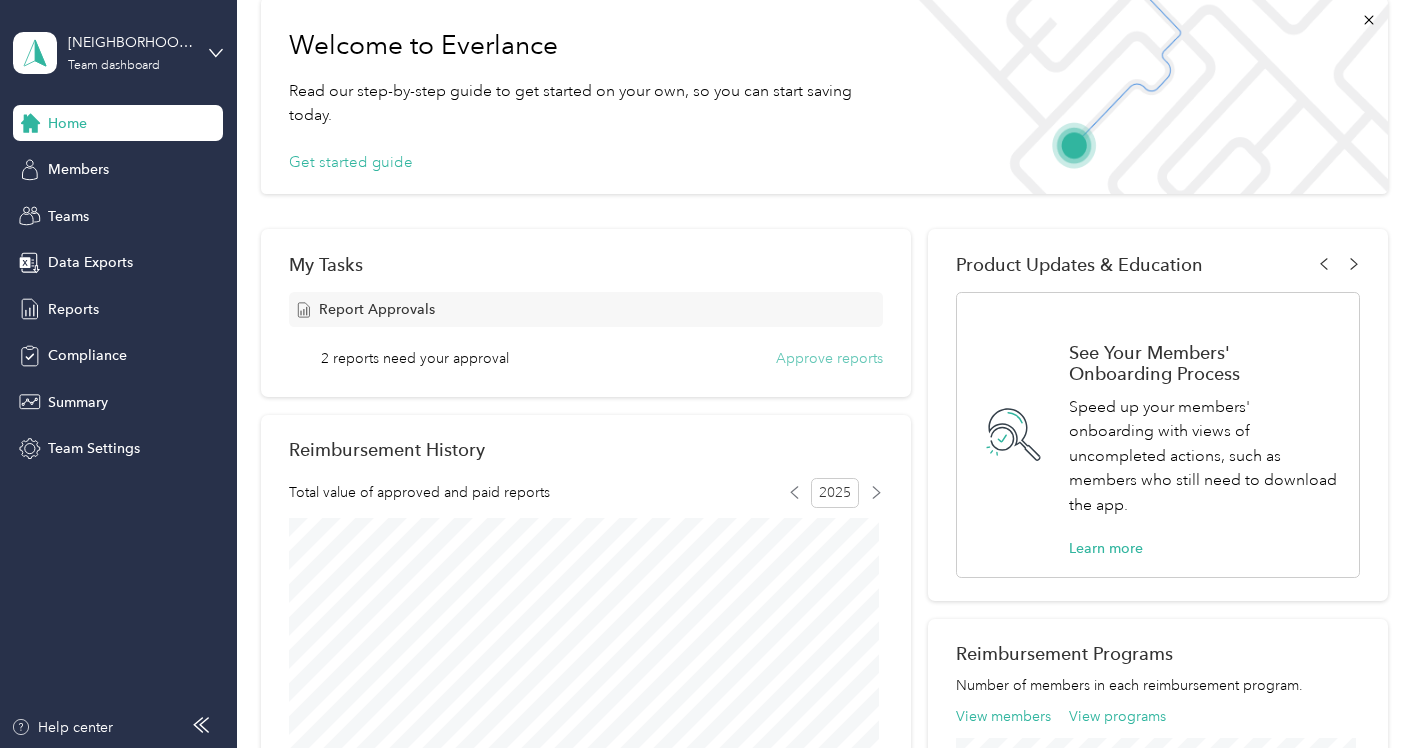 click on "Approve reports" at bounding box center (829, 358) 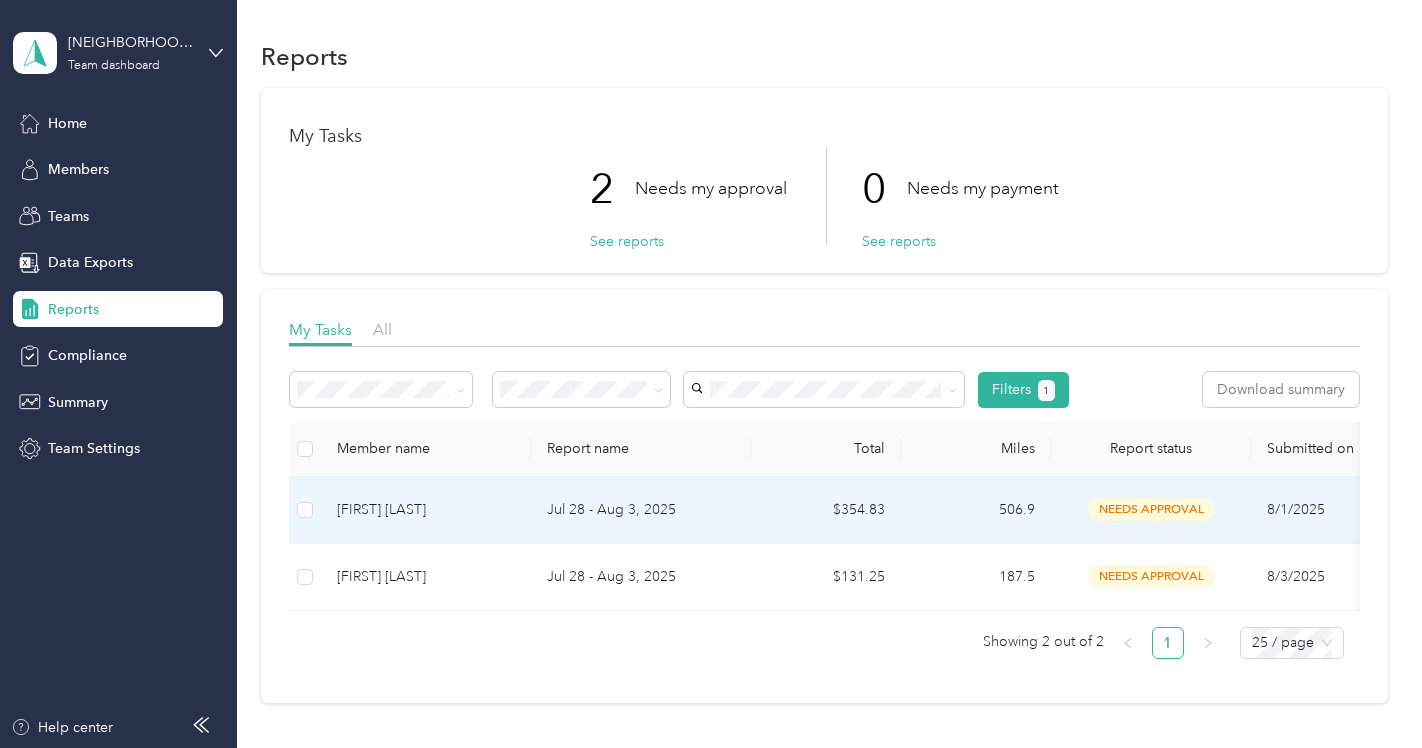 click on "[FIRST] [LAST]" at bounding box center (426, 510) 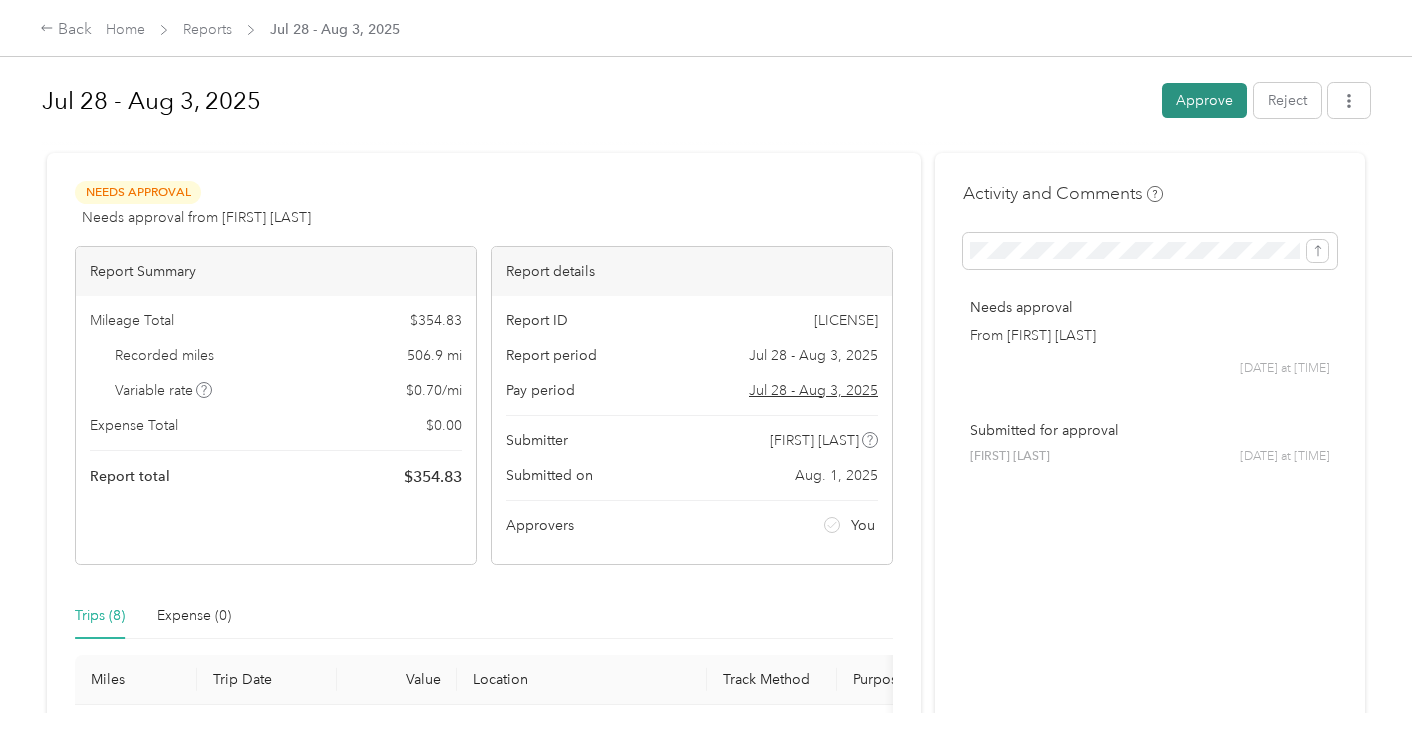 click on "Approve" at bounding box center (1204, 100) 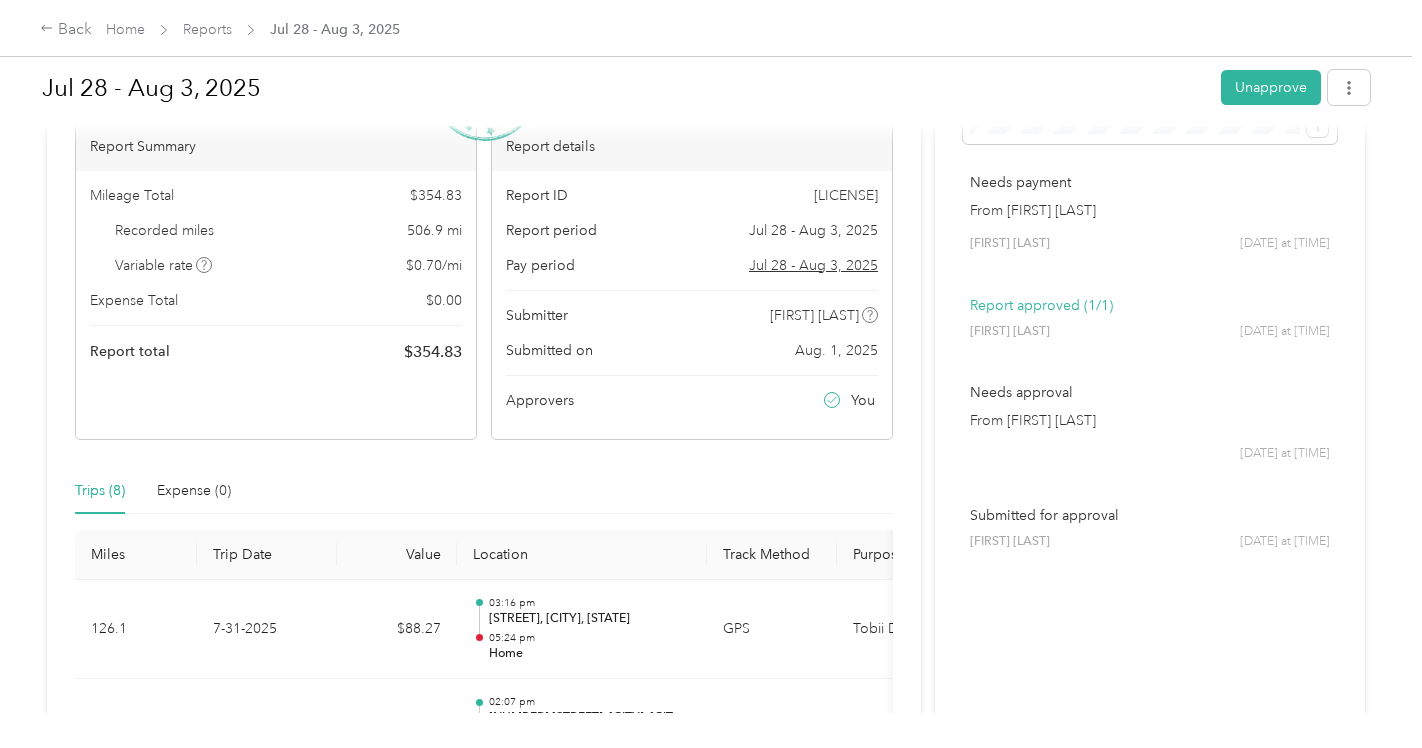 scroll, scrollTop: 0, scrollLeft: 0, axis: both 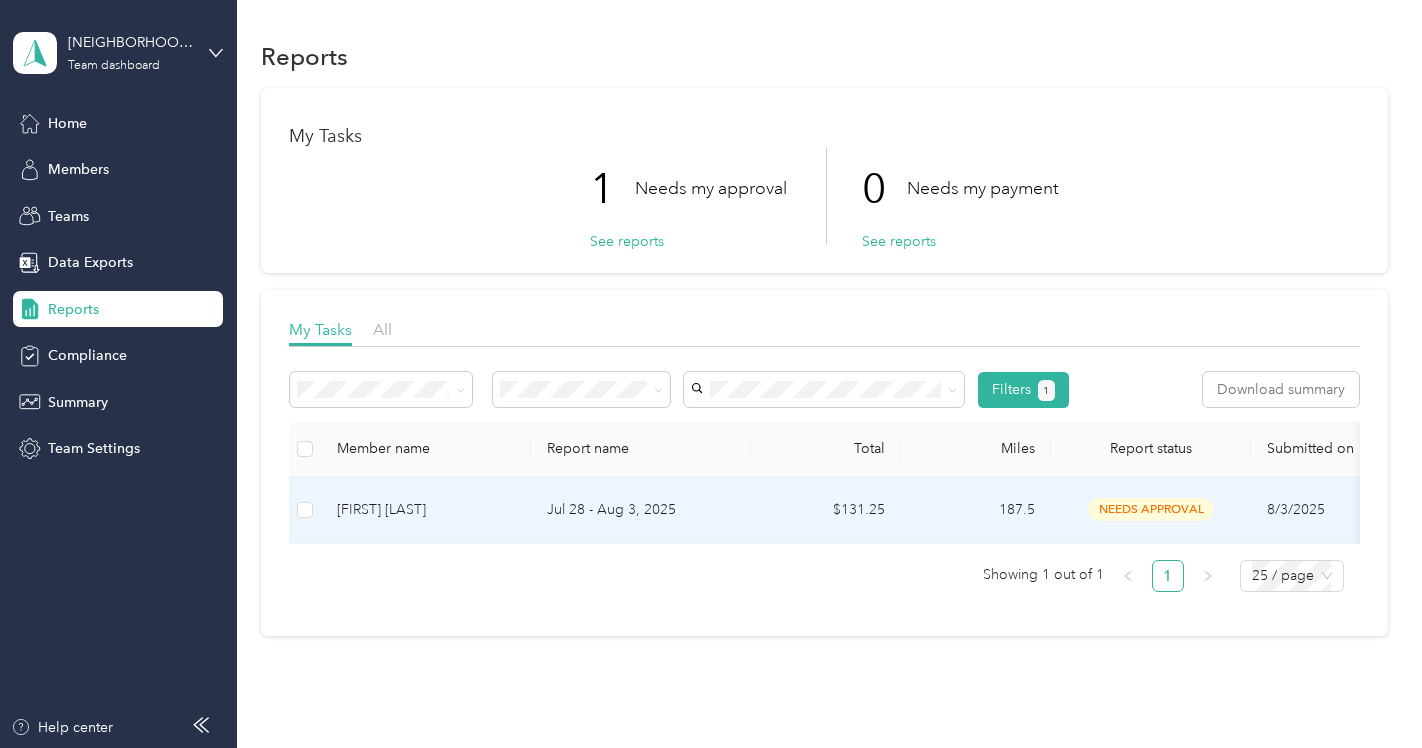 click on "[FIRST] [LAST]" at bounding box center (426, 510) 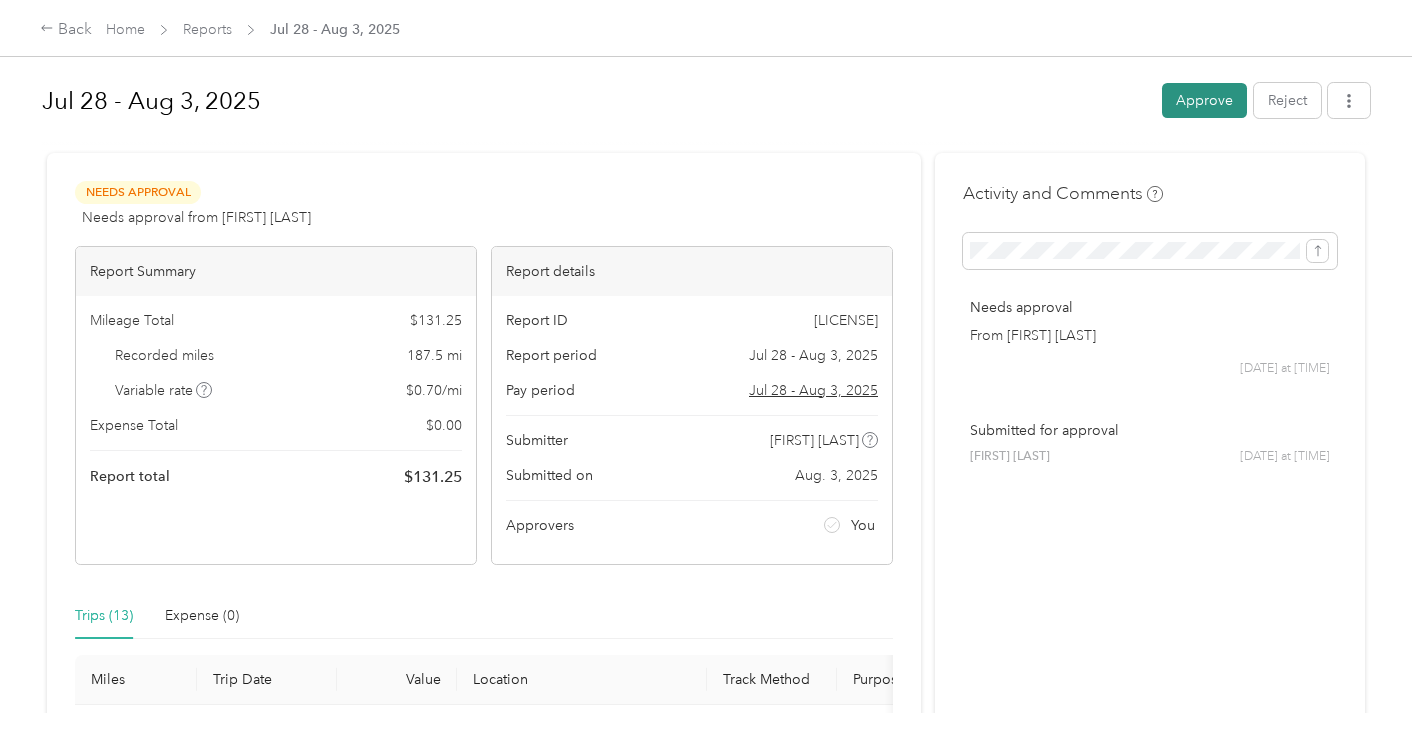 click on "Approve" at bounding box center (1204, 100) 